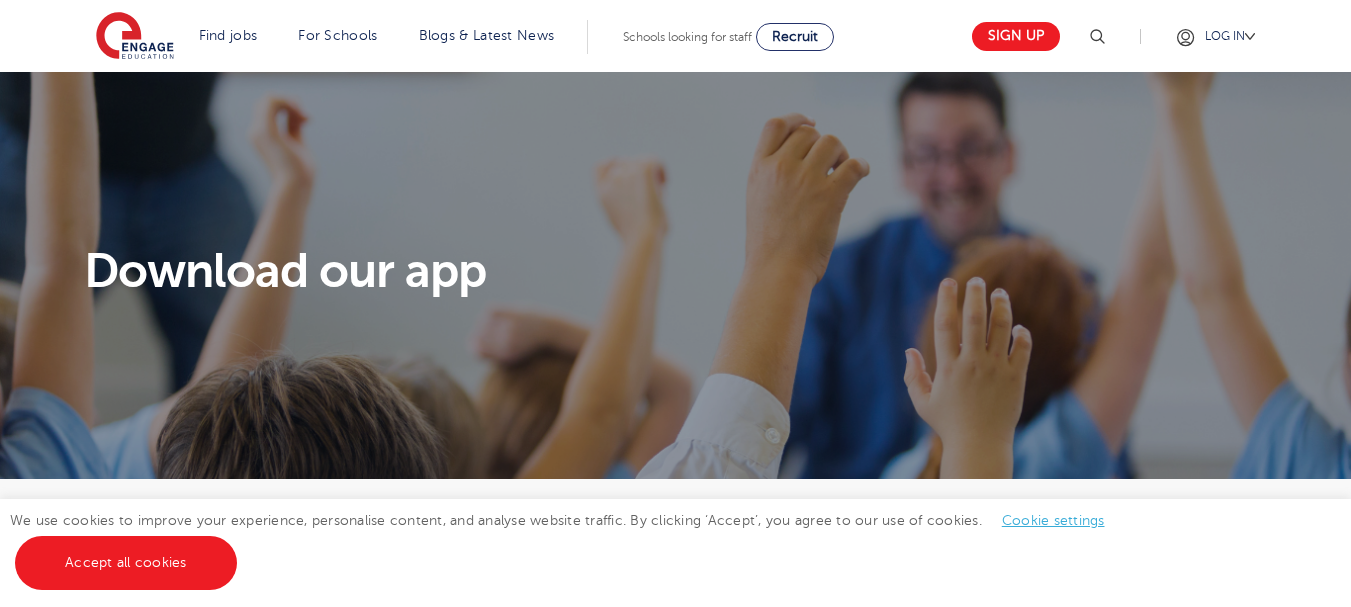 scroll, scrollTop: 0, scrollLeft: 0, axis: both 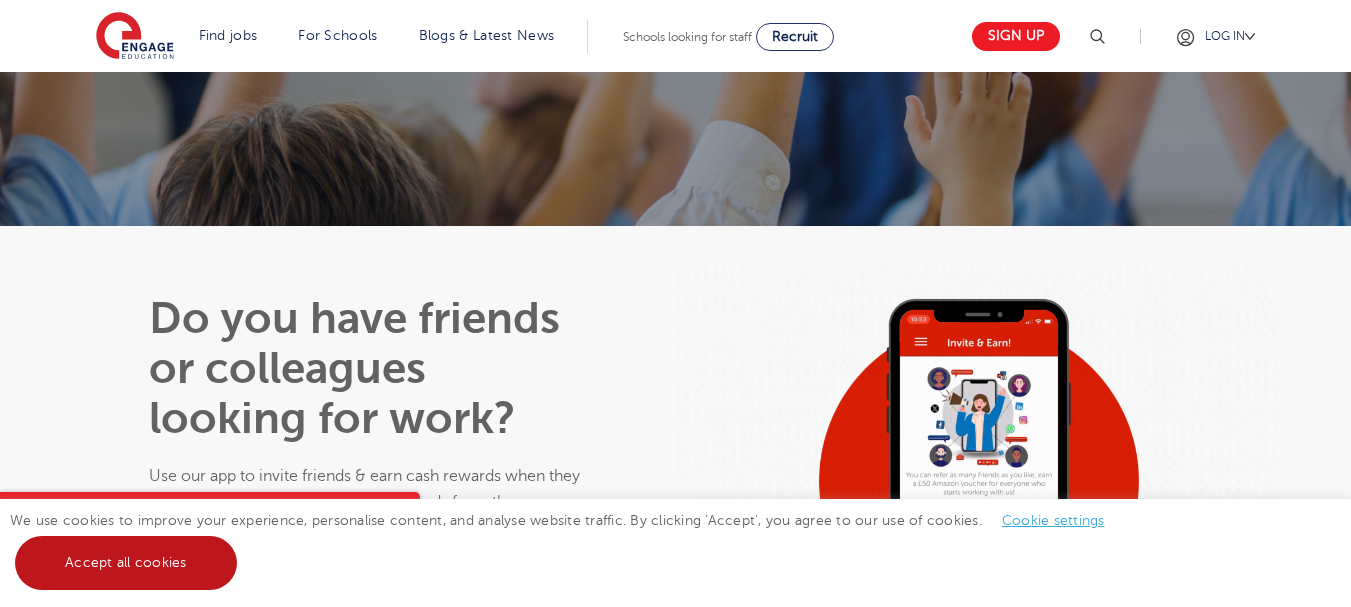 click on "Accept all cookies" at bounding box center [126, 563] 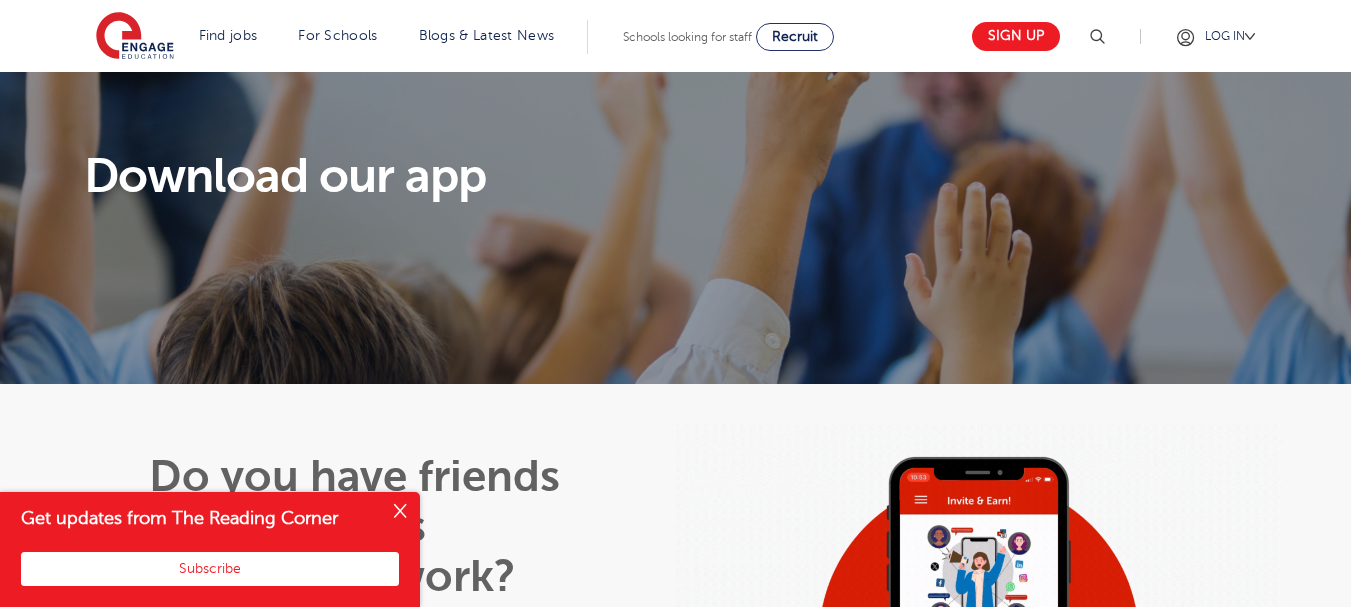 scroll, scrollTop: 0, scrollLeft: 0, axis: both 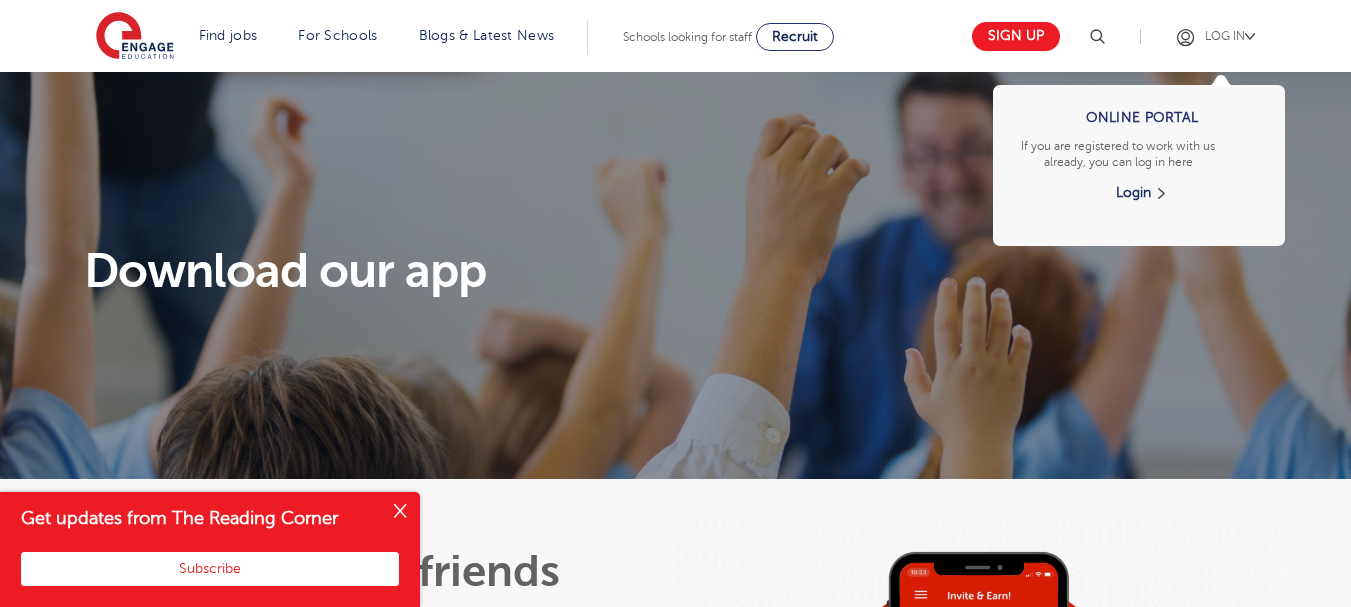 click on "Online Portal
If you are registered to work with us
already, you can log in here
Login" at bounding box center (1139, 206) 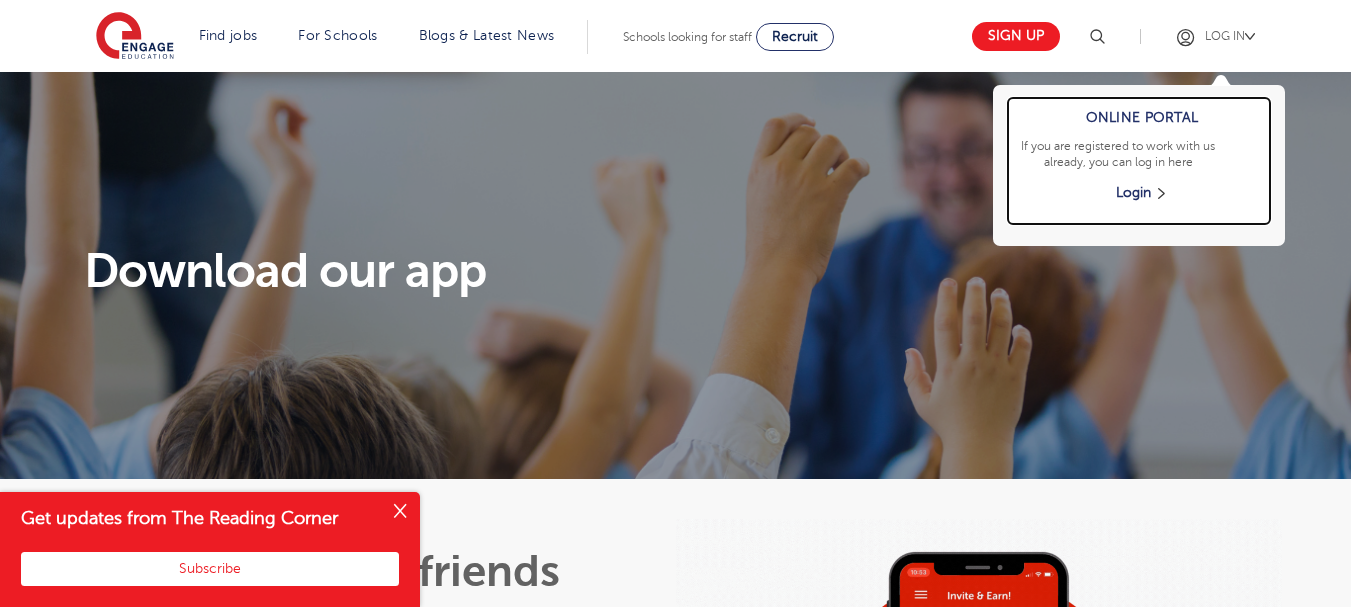 click on "Login" at bounding box center [1141, 193] 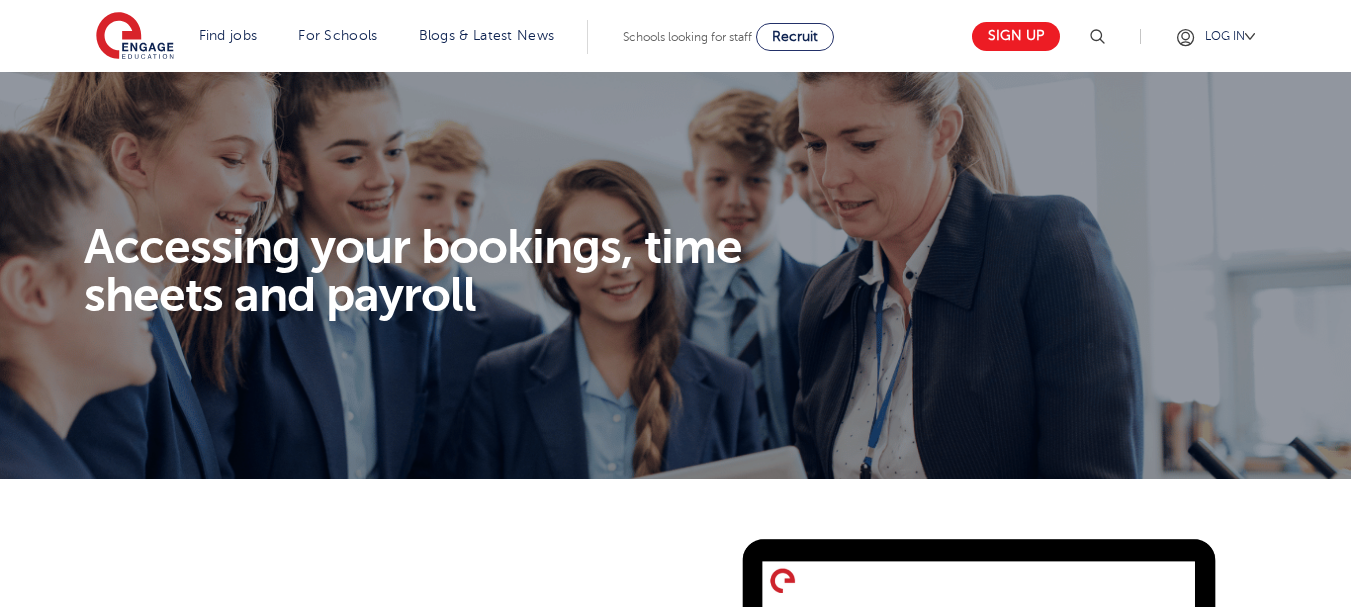 scroll, scrollTop: 0, scrollLeft: 0, axis: both 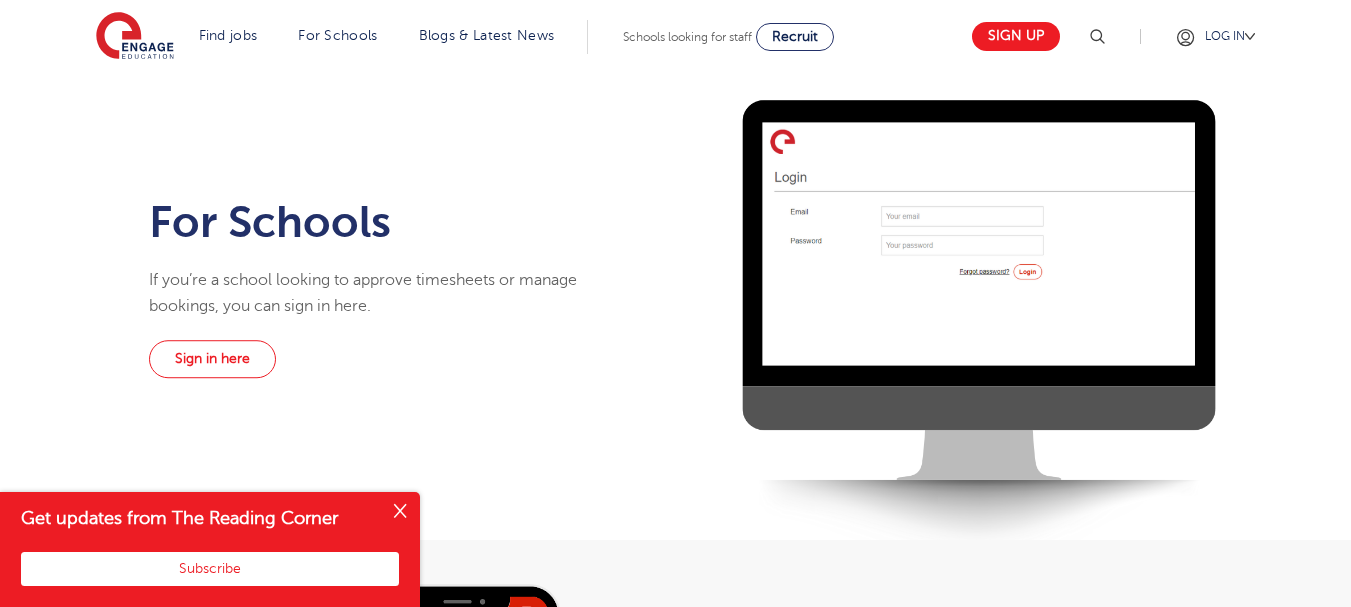click on "For Schools
If you’re a school looking to approve timesheets or manage bookings, you can sign in here.
Sign in here" at bounding box center [675, 290] 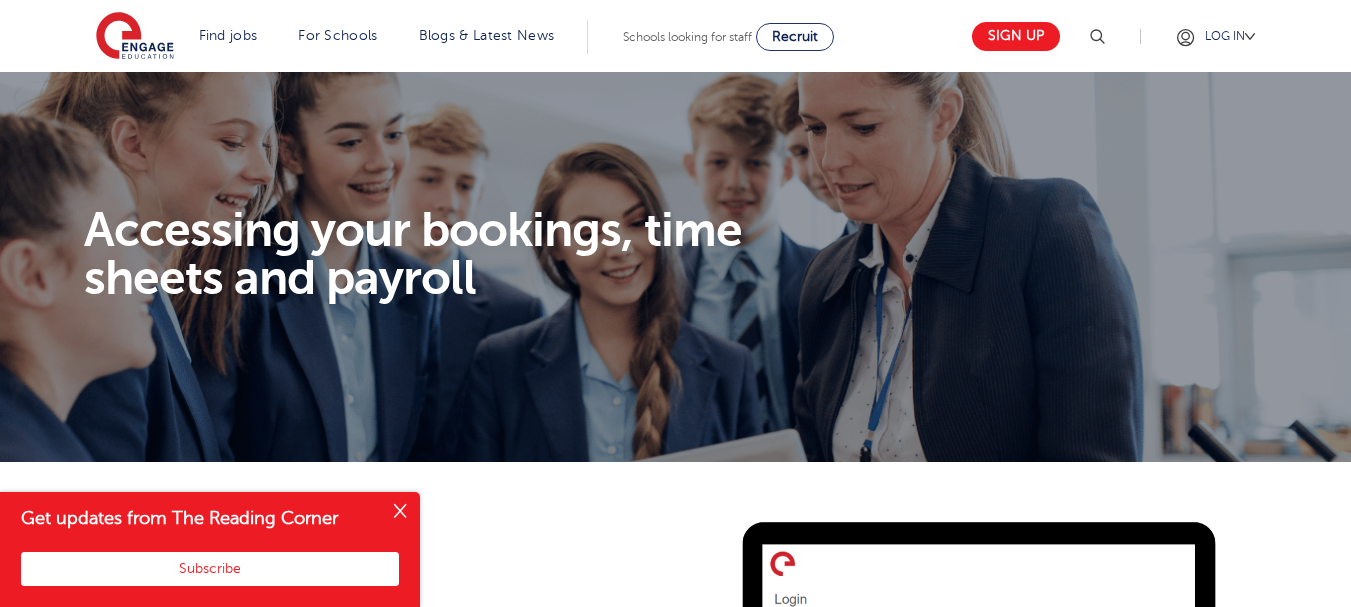 scroll, scrollTop: 0, scrollLeft: 0, axis: both 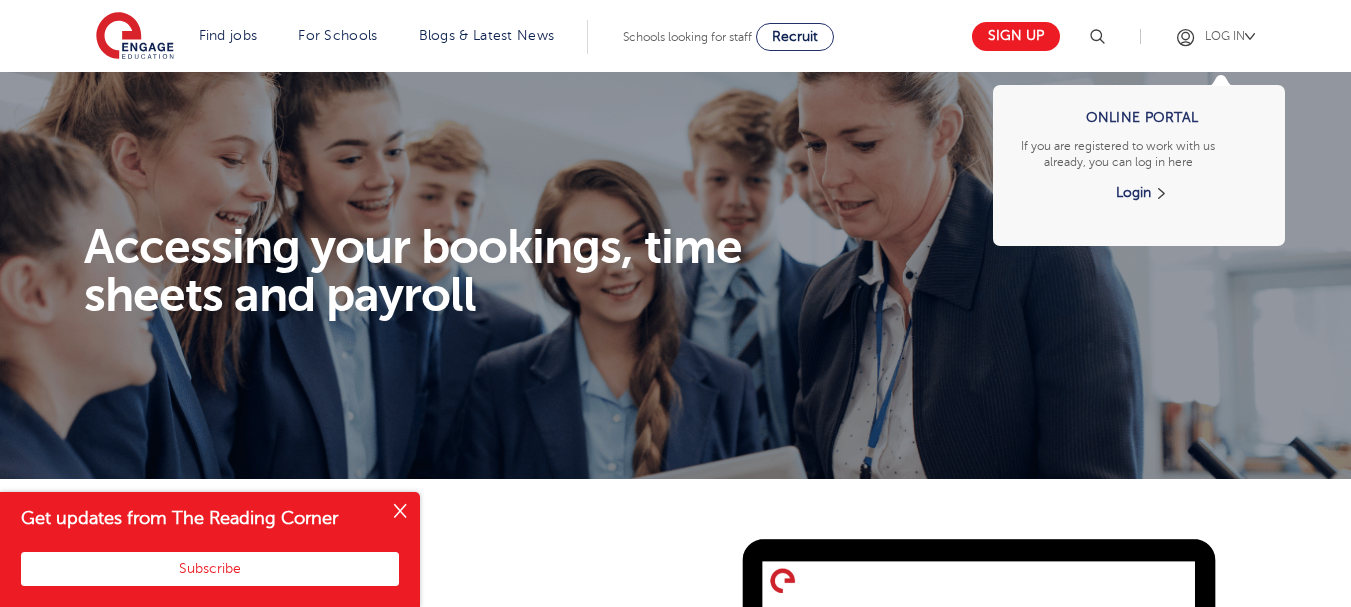 click at bounding box center (1250, 36) 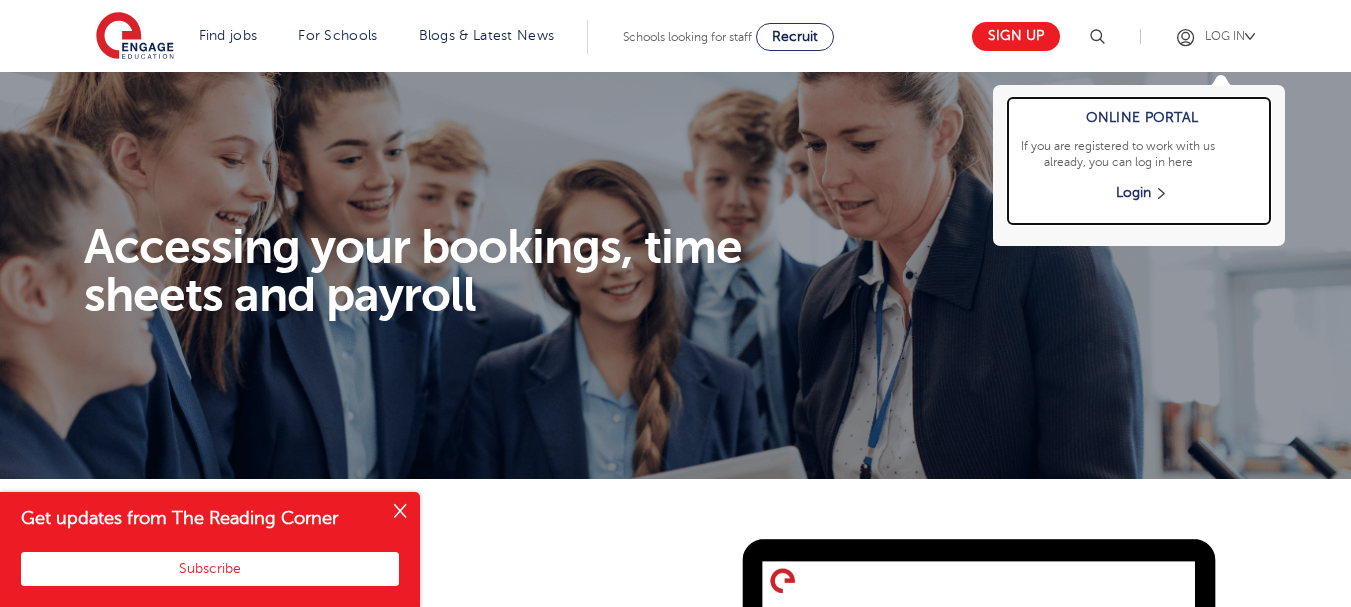 click on "Login" at bounding box center (1141, 193) 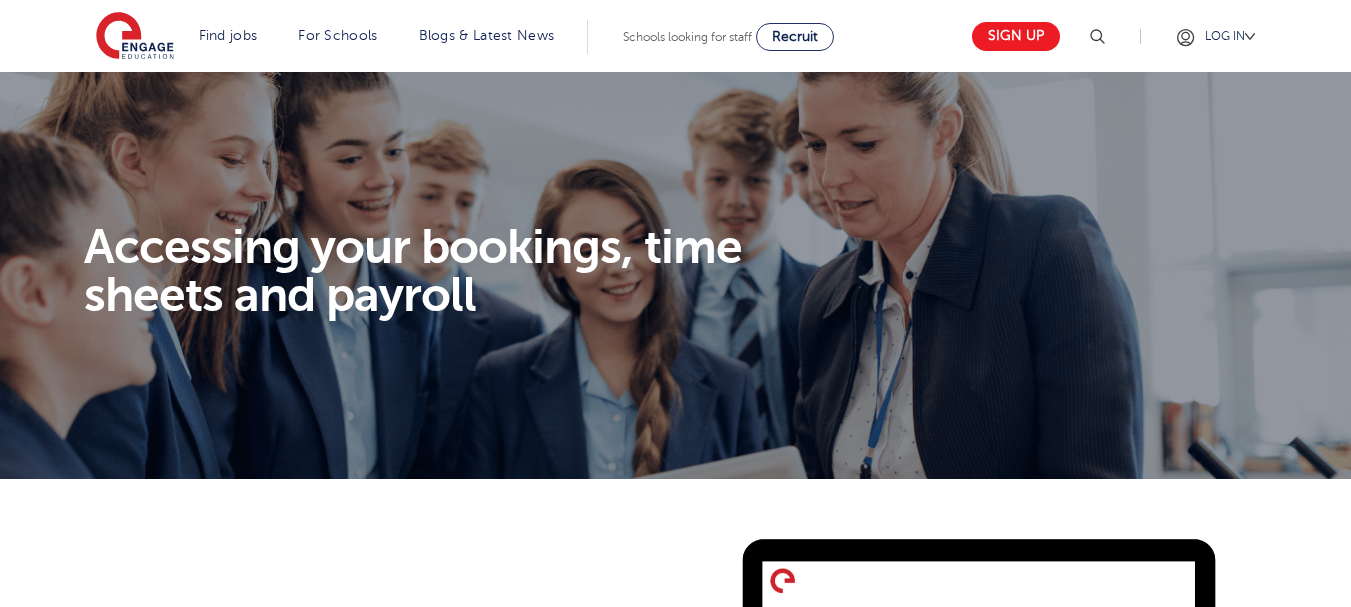 scroll, scrollTop: 0, scrollLeft: 0, axis: both 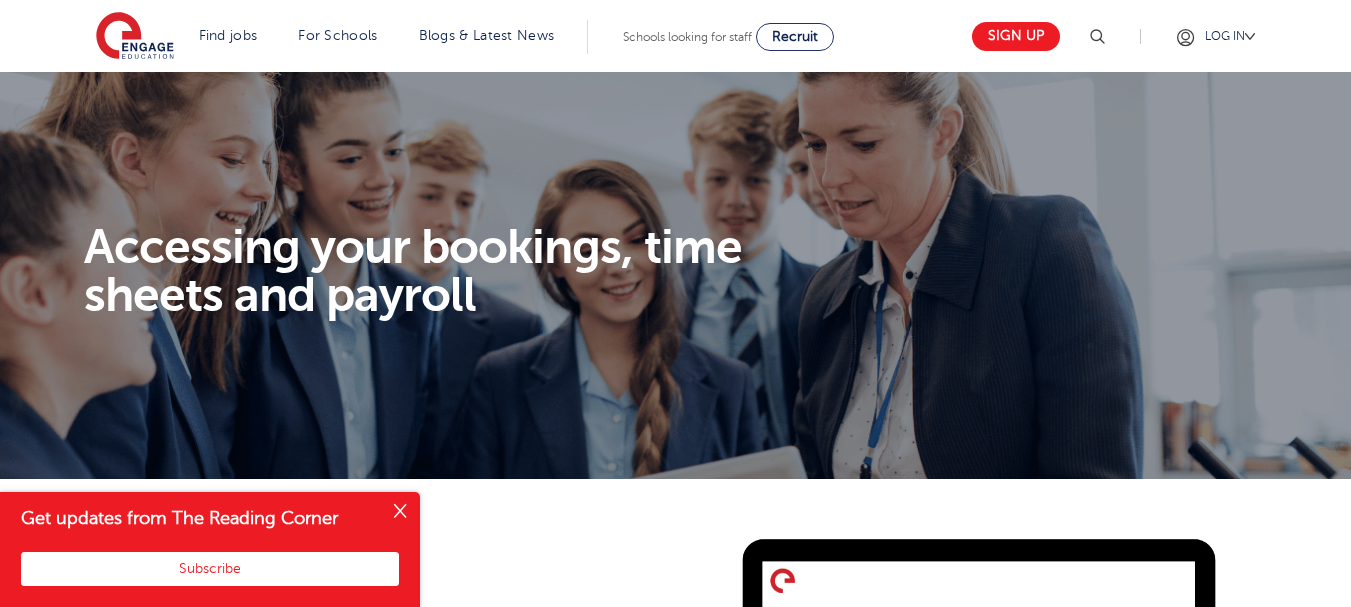 click on "Find jobs
All vacancies
We have one of the UK's largest database. and with hundreds of jobs added everyday. you'll be sure to find your dream role.
All jobs
Jobs by subject
Primary school roles
Secondary school roles
Support staff roles Why us?" at bounding box center [675, 36] 